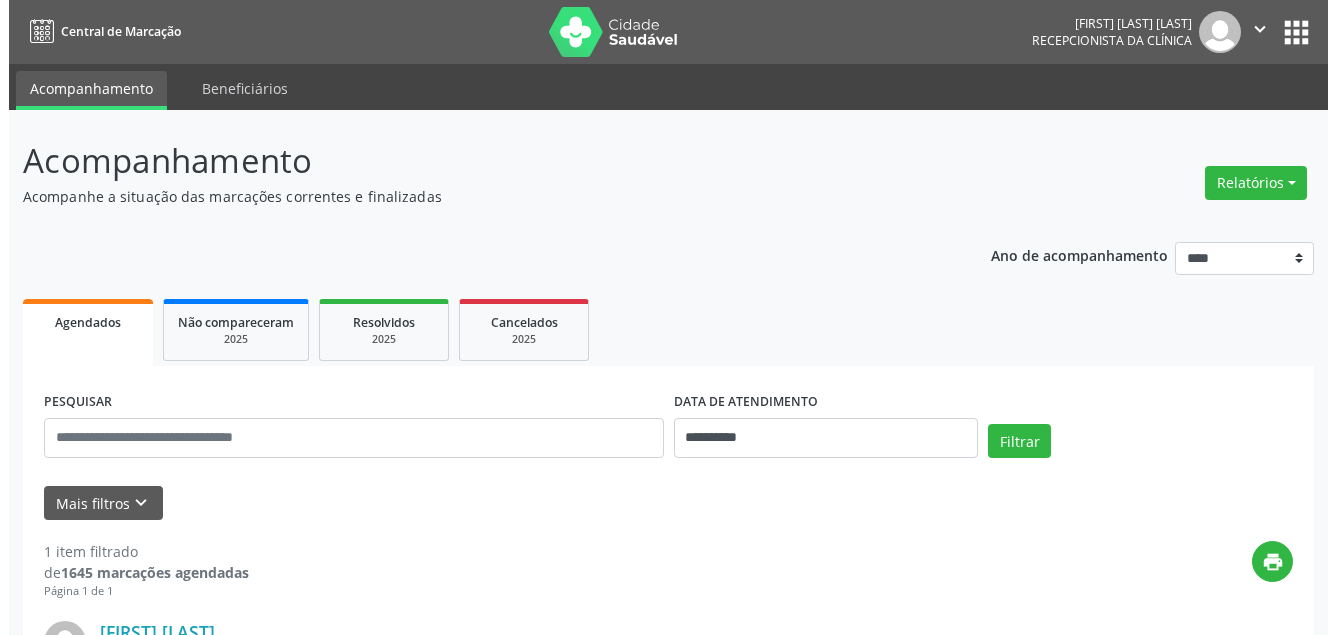 scroll, scrollTop: 0, scrollLeft: 0, axis: both 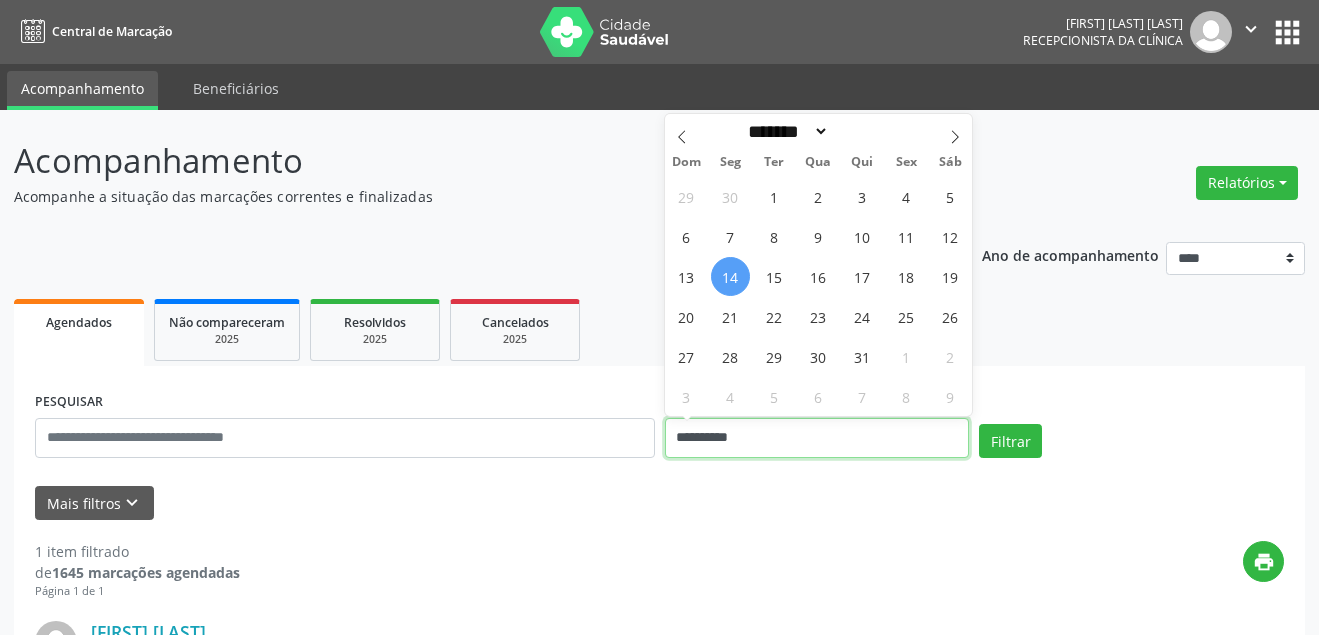 click on "**********" at bounding box center (817, 438) 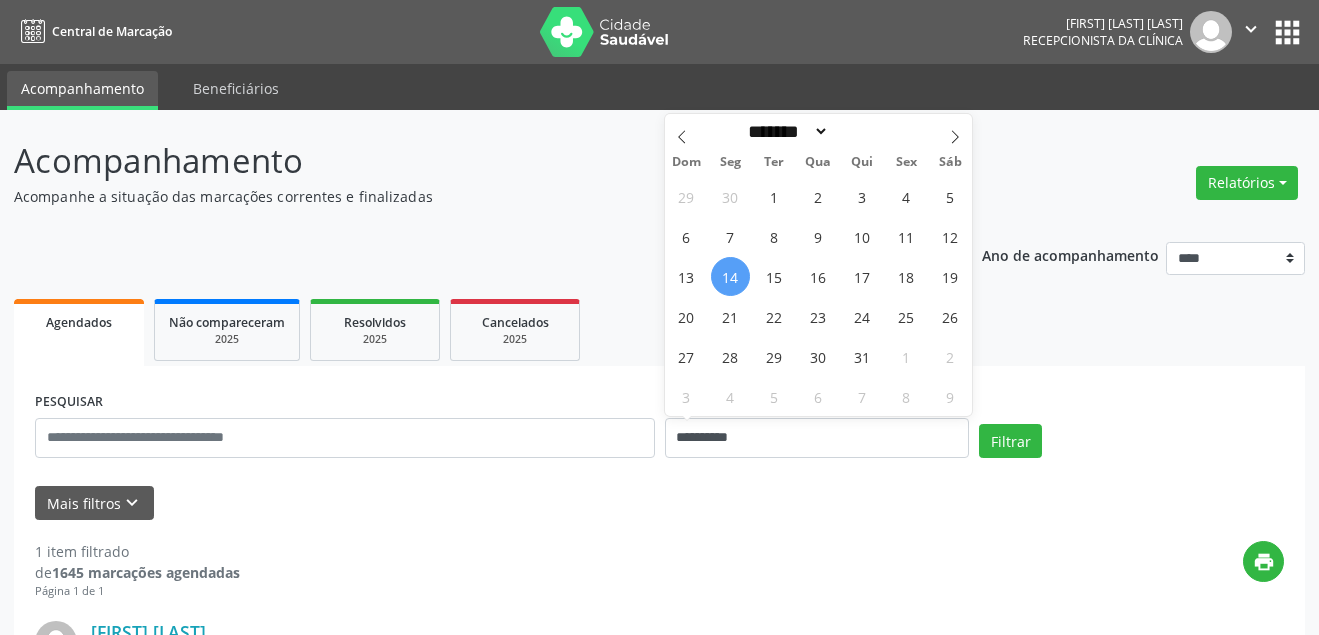 click on "14" at bounding box center (730, 276) 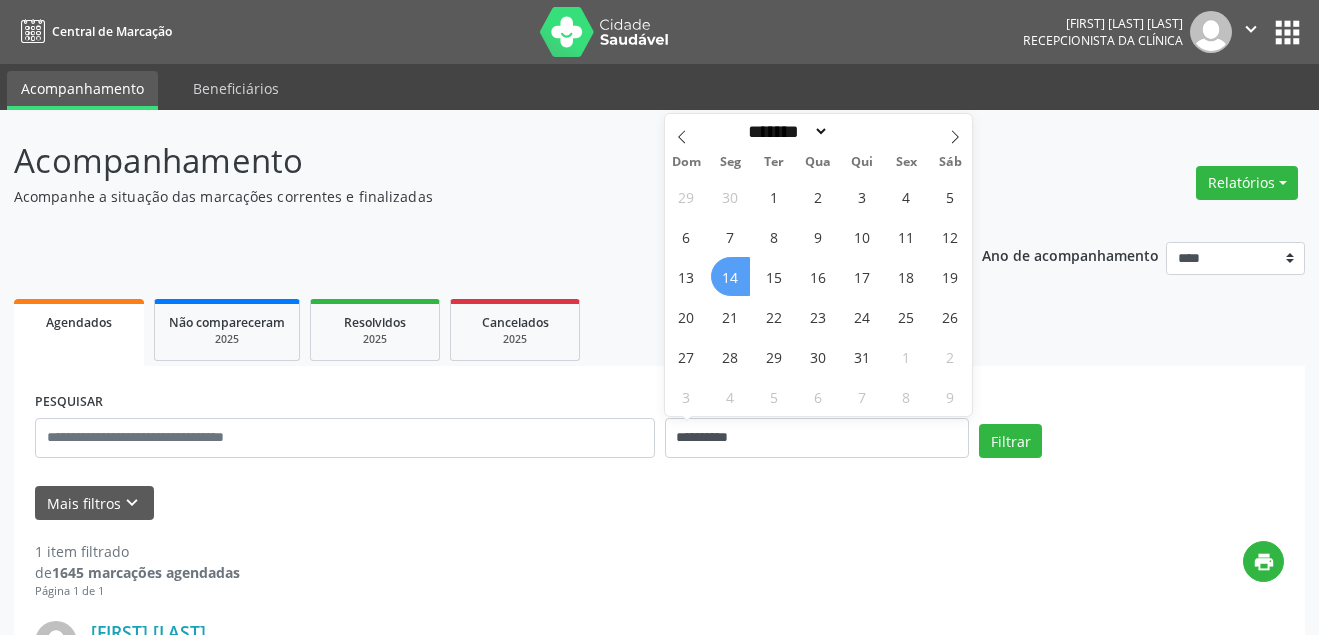 click on "14" at bounding box center [730, 276] 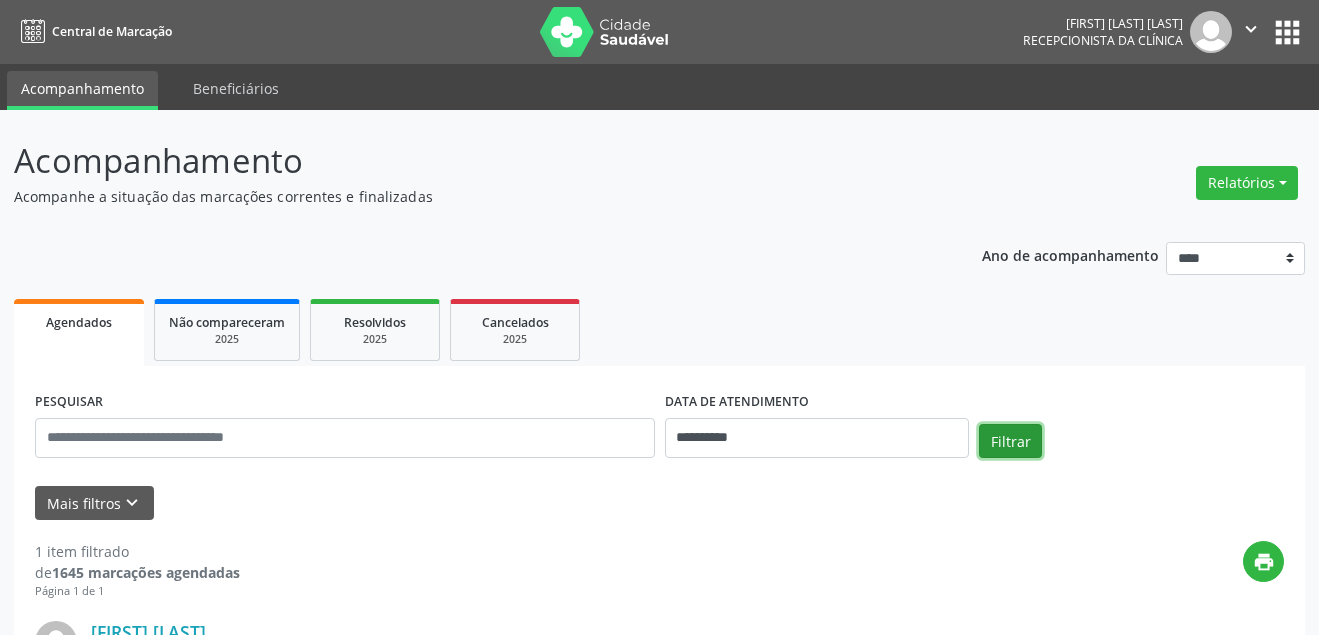 click on "Filtrar" at bounding box center (1010, 441) 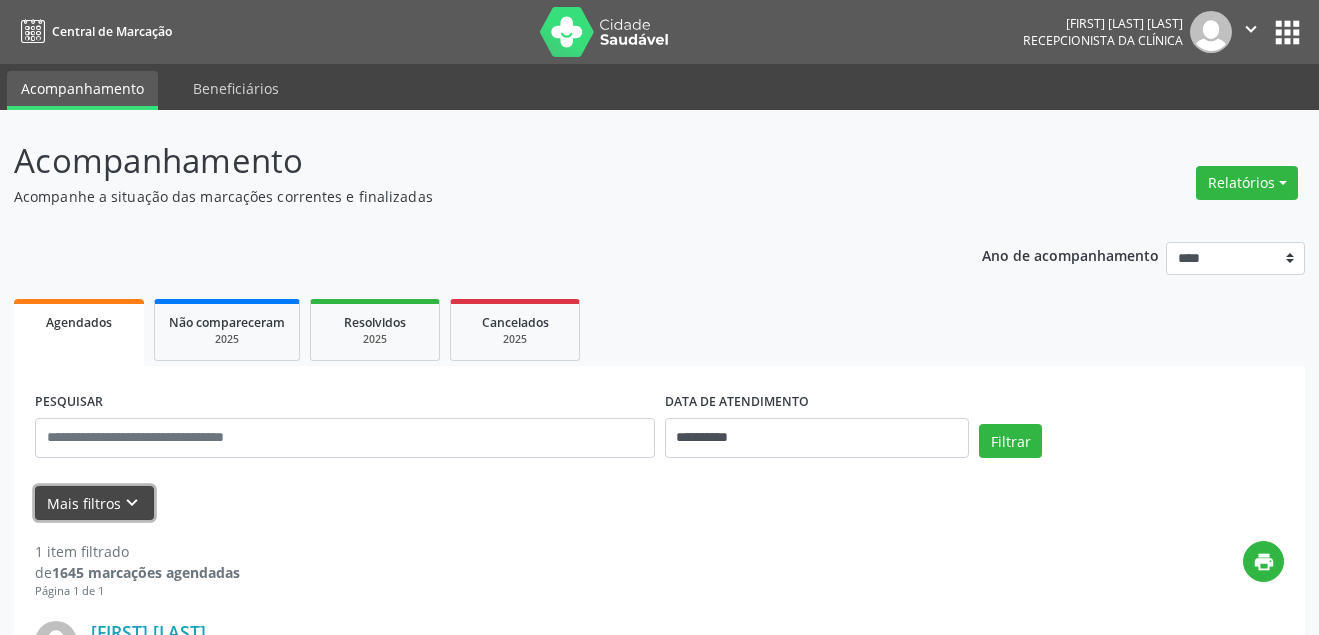 drag, startPoint x: 130, startPoint y: 495, endPoint x: 162, endPoint y: 490, distance: 32.38827 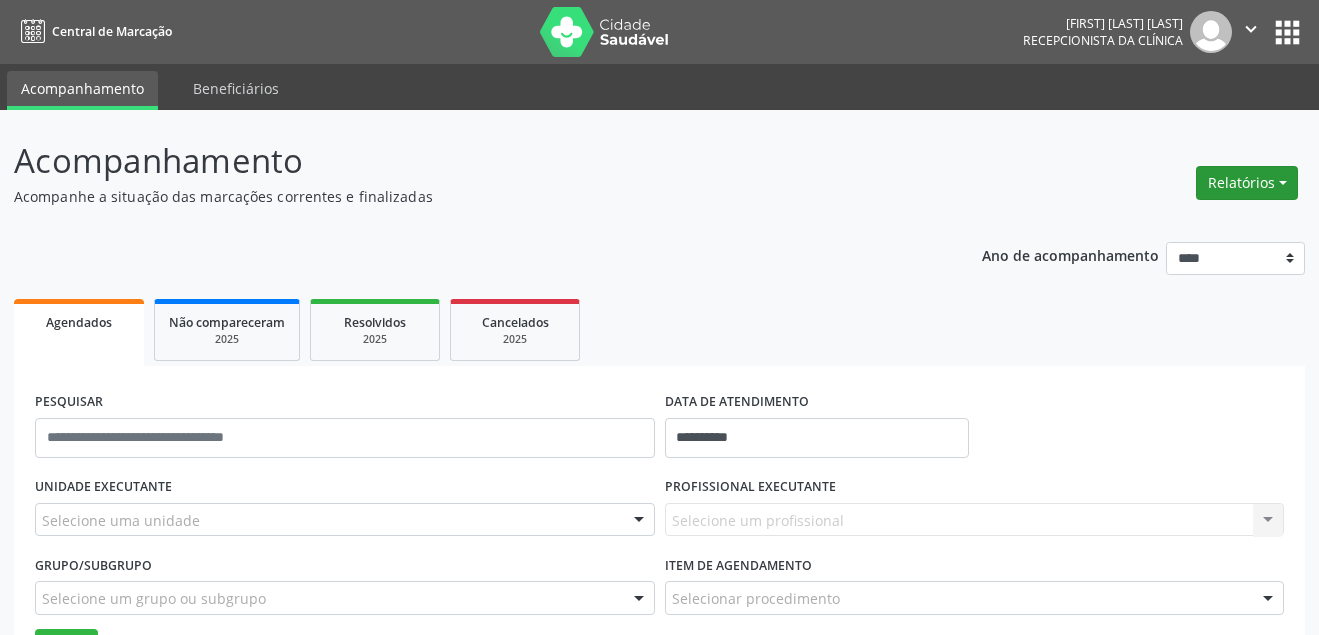 click on "Relatórios" at bounding box center (1247, 183) 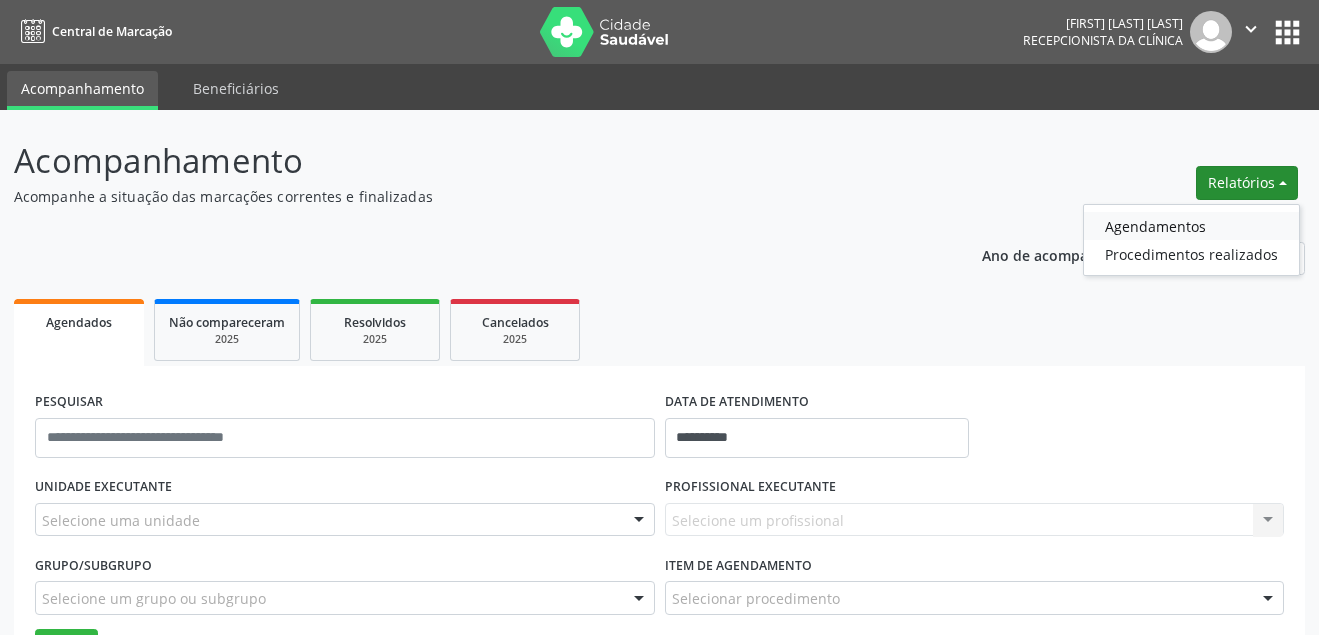 click on "Agendamentos" at bounding box center (1191, 226) 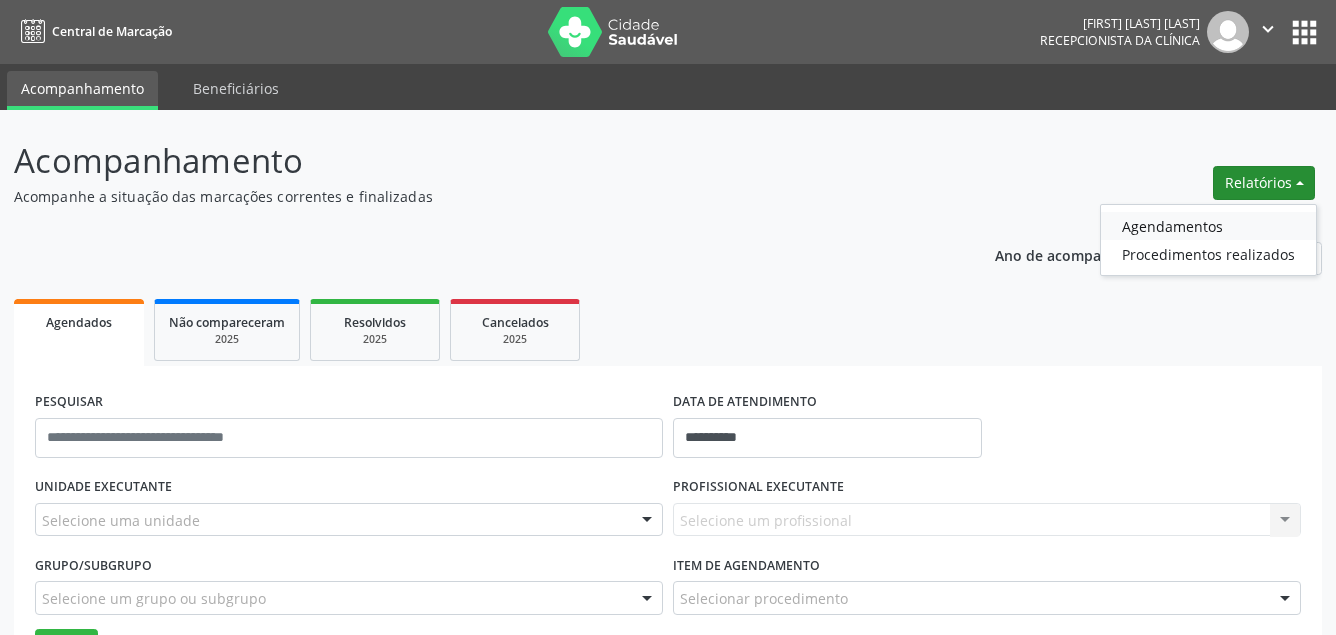 select on "*" 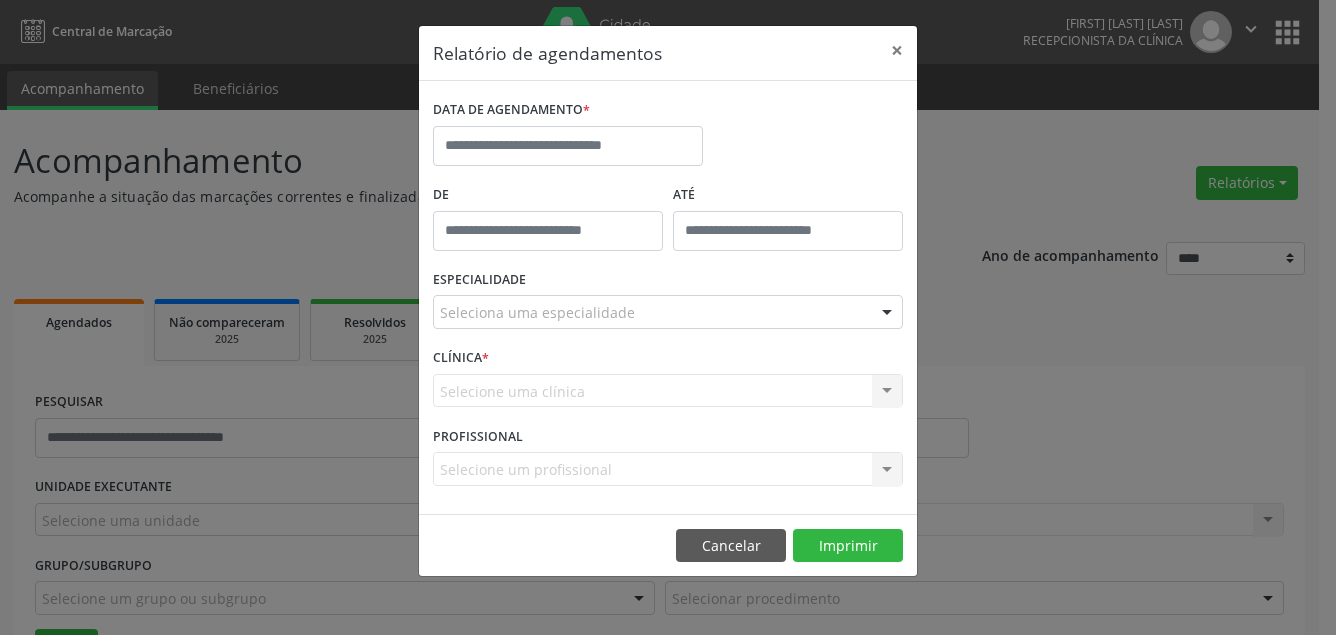 click on "Relatório de agendamentos ×
DATA DE AGENDAMENTO
*
De
ATÉ
ESPECIALIDADE
Seleciona uma especialidade
Todas as especialidades   Alergologia   Angiologia   Arritmologia   Cardiologia   Cirurgia Abdominal   Cirurgia Bariatrica   Cirurgia Cabeça e Pescoço   Cirurgia Cardiaca   Cirurgia Geral   Cirurgia Ginecologica   Cirurgia Mastologia Oncologica   Cirurgia Pediatrica   Cirurgia Plastica   Cirurgia Toracica   Cirurgia geral oncológica   Cirurgia geral oncológica   Cirurgião Dermatológico   Clinica Geral   Clinica Medica   Consulta de Enfermagem - Hiperdia   Consulta de Enfermagem - Preventivo   Consulta de Enfermagem - Pré-Natal   Consulta de Enfermagem - Puericultura   Dermatologia   Endocinologia   Endocrino Diabetes   Endocrinologia   Fisioterapia   Fisioterapia Cirurgica   Fonoaudiologia   Gastro/Hepato   Gastroenterologia   Gastropediatria   Geriatria   Ginecologia   Gnecologia" at bounding box center [668, 317] 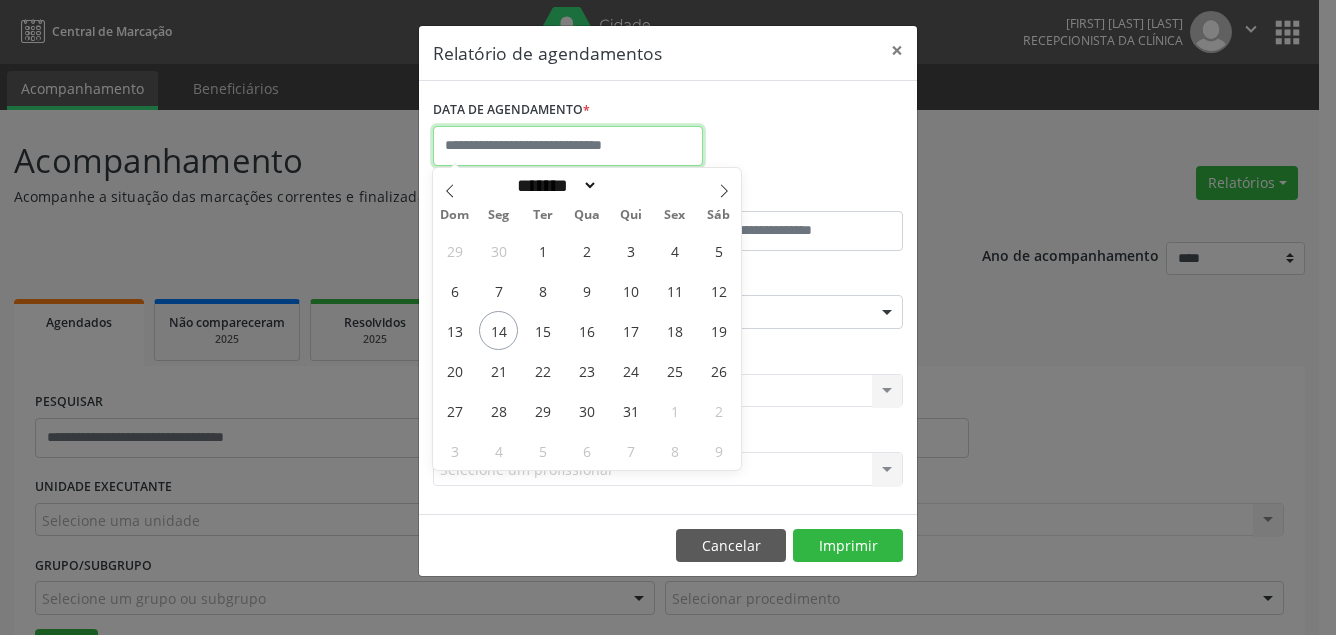 click at bounding box center (568, 146) 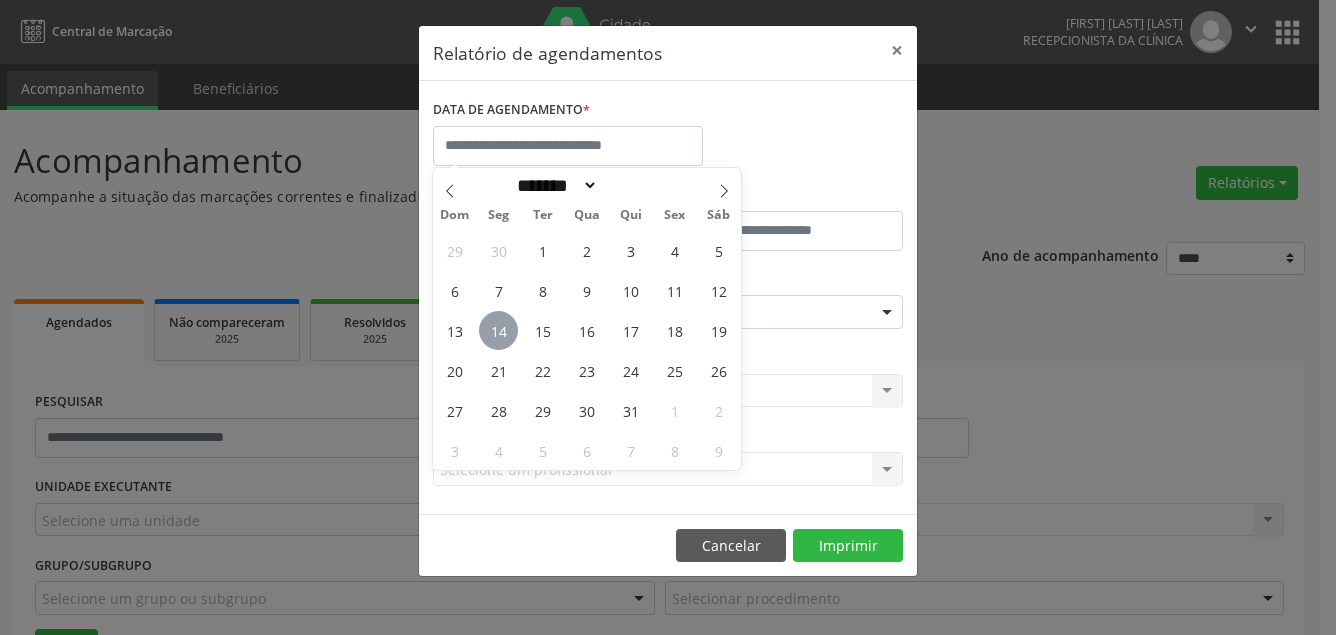 click on "14" at bounding box center [498, 330] 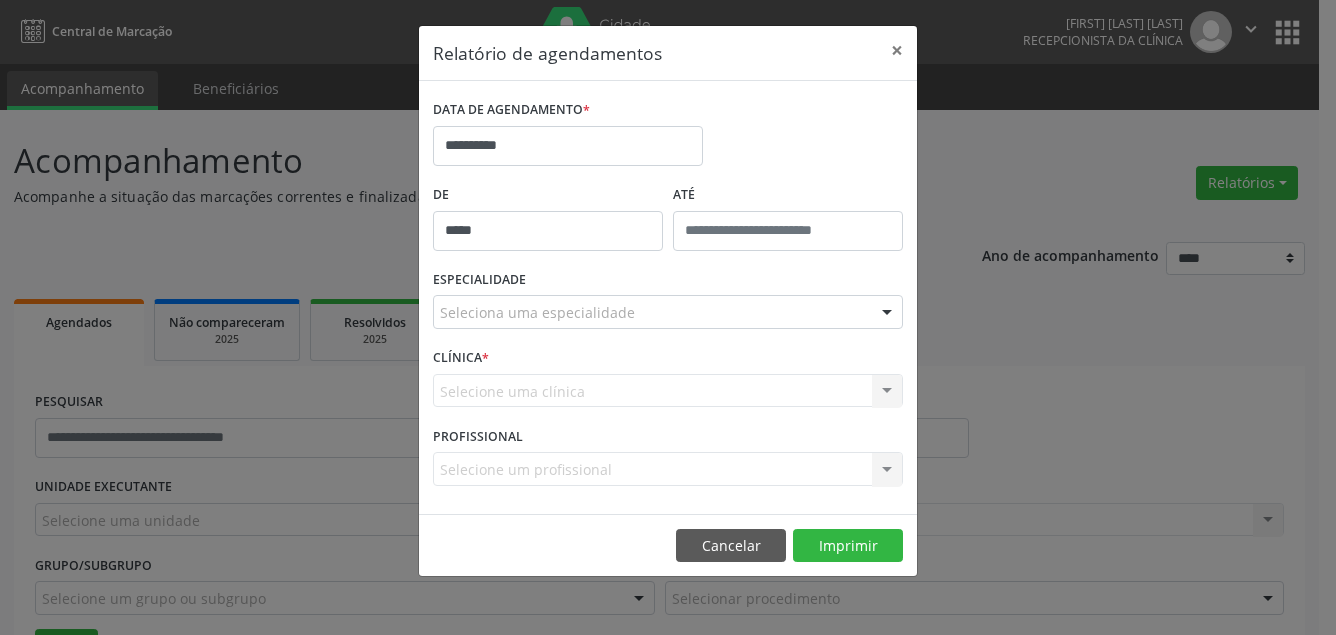 click on "*****" at bounding box center [548, 231] 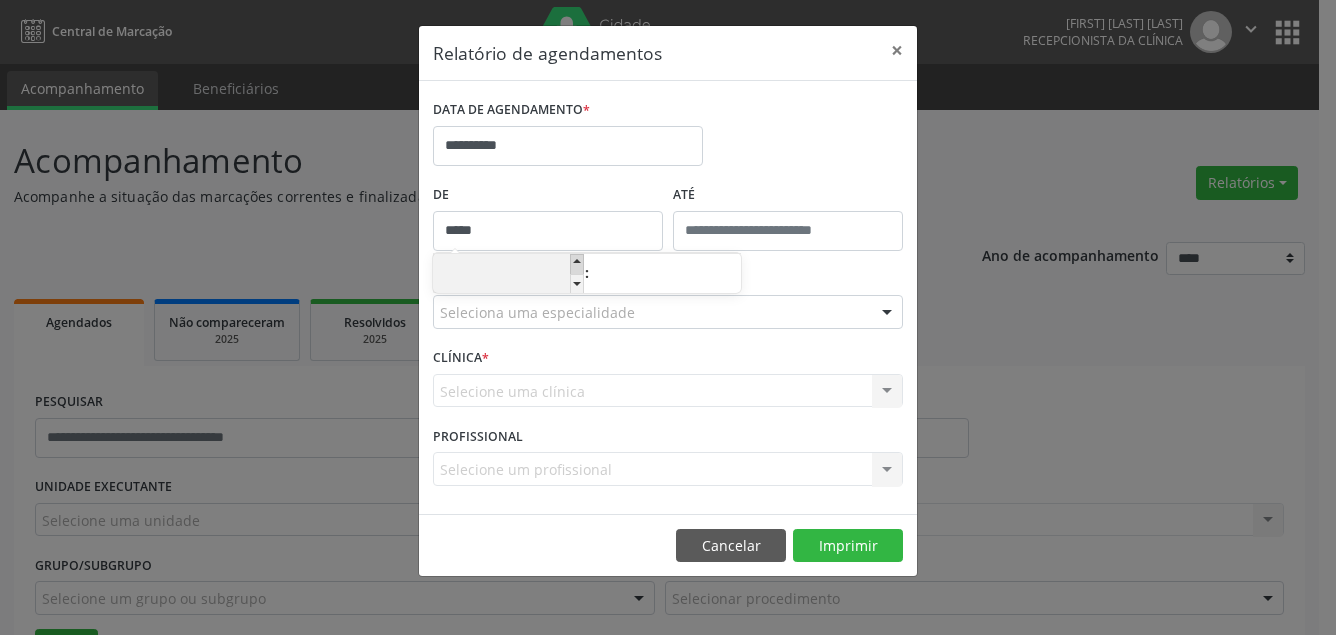 click at bounding box center [577, 264] 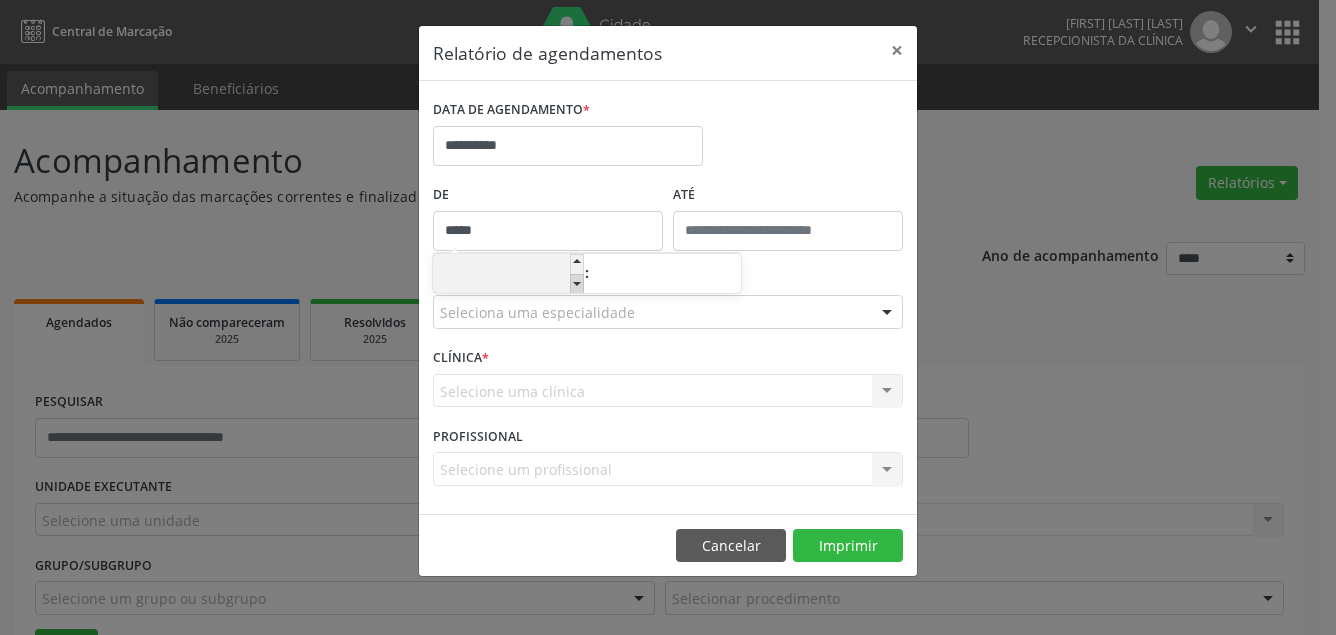 click at bounding box center [577, 284] 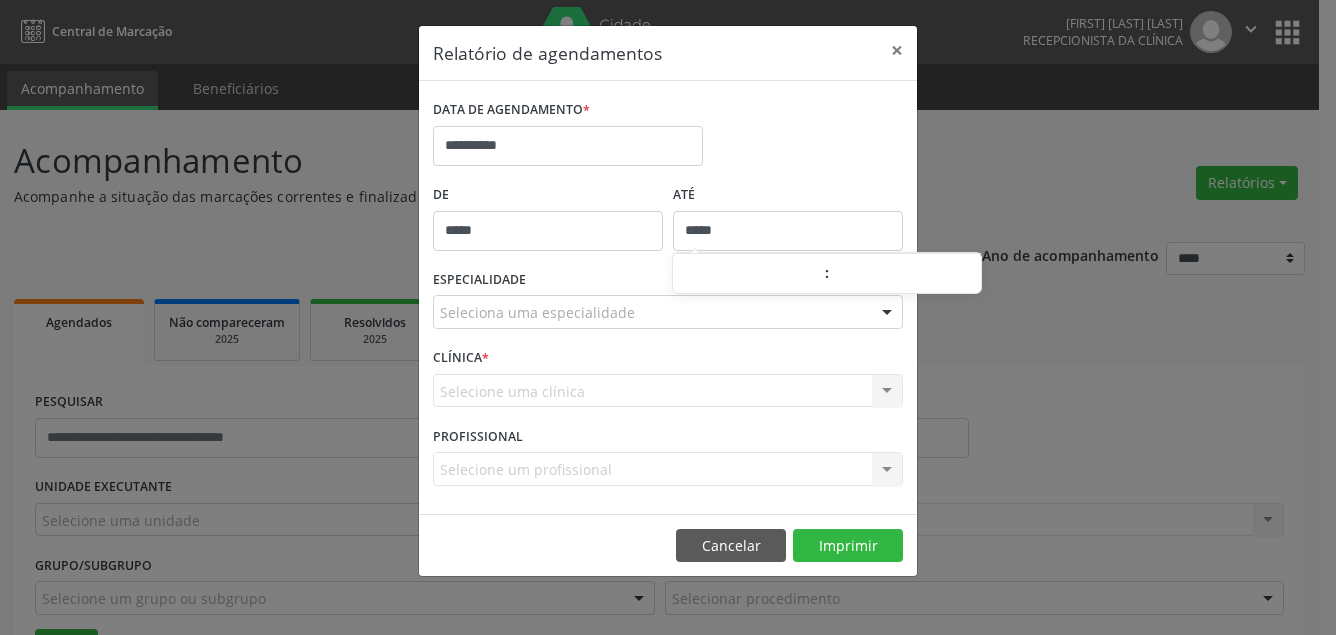 click on "*****" at bounding box center (788, 231) 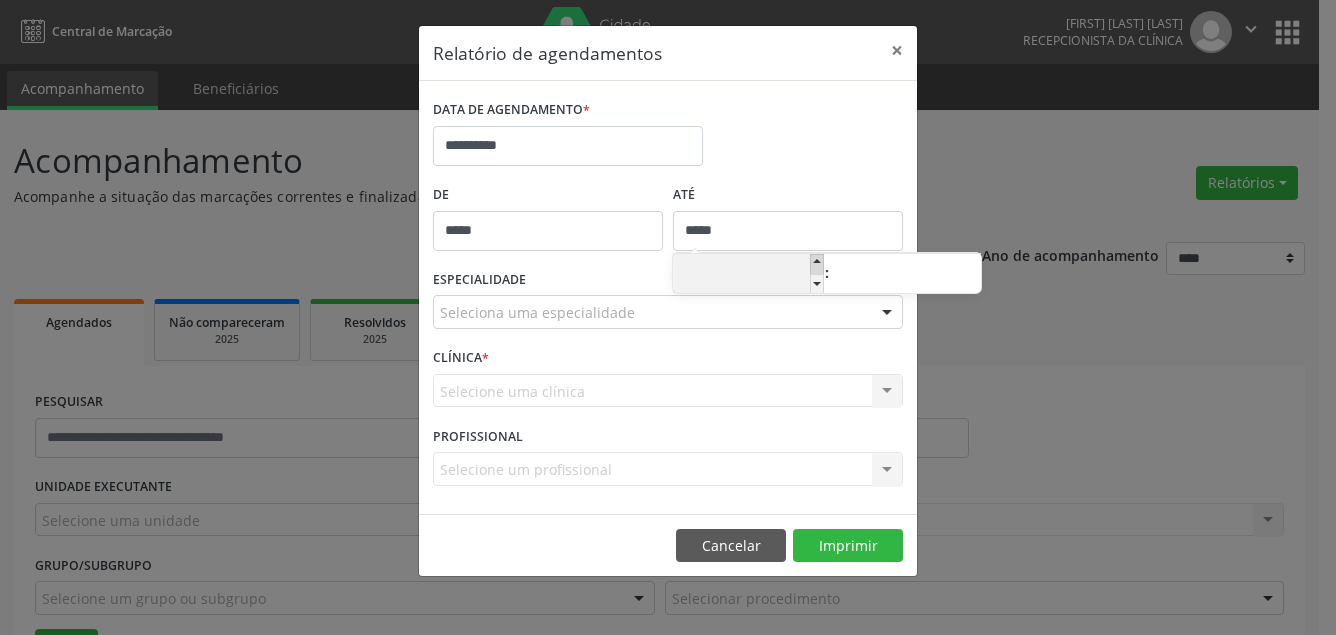 click at bounding box center [817, 264] 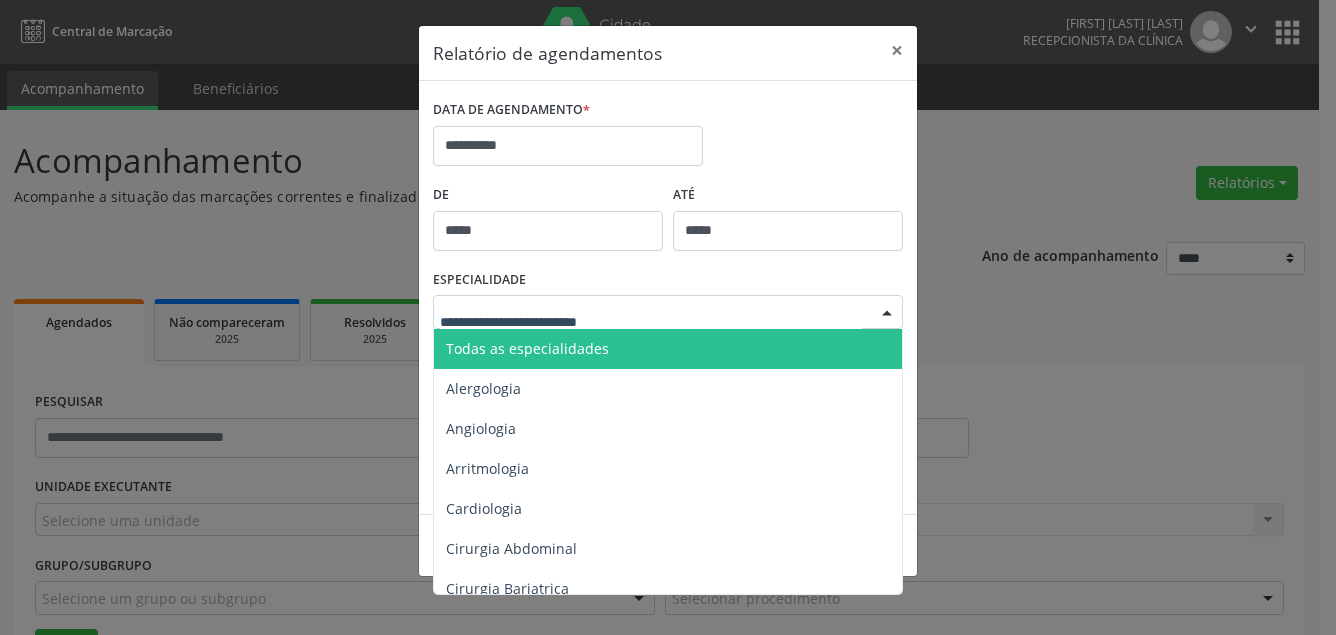 click at bounding box center [887, 313] 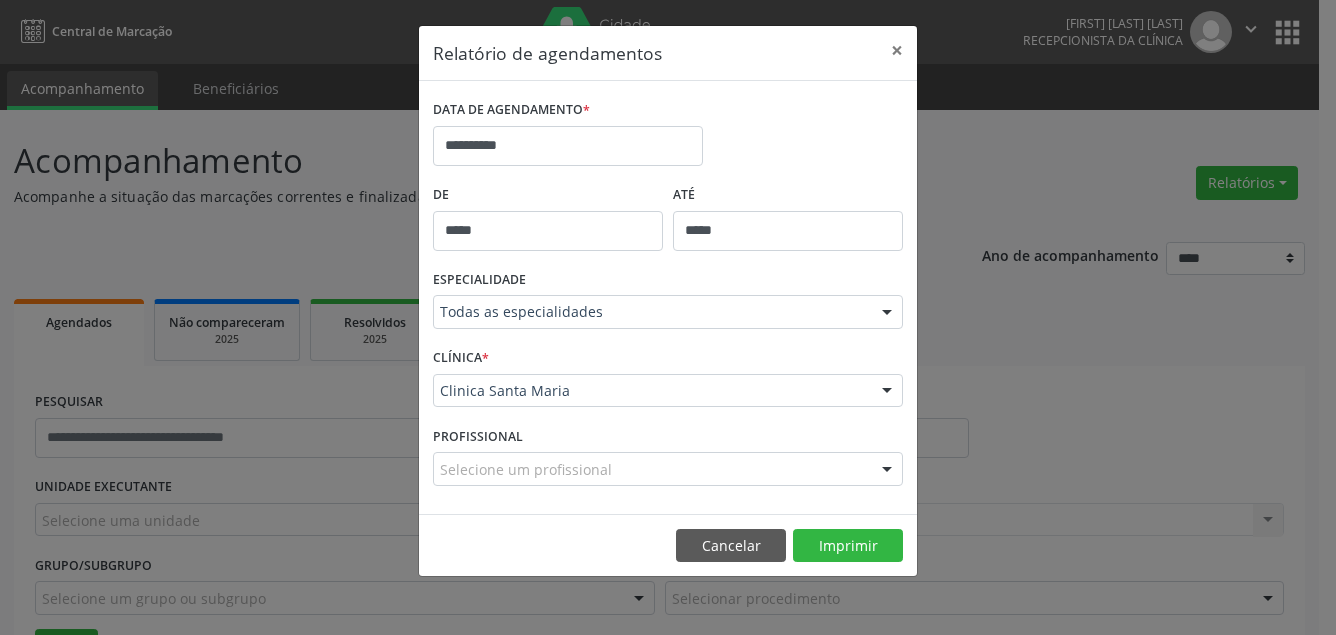 click at bounding box center [887, 392] 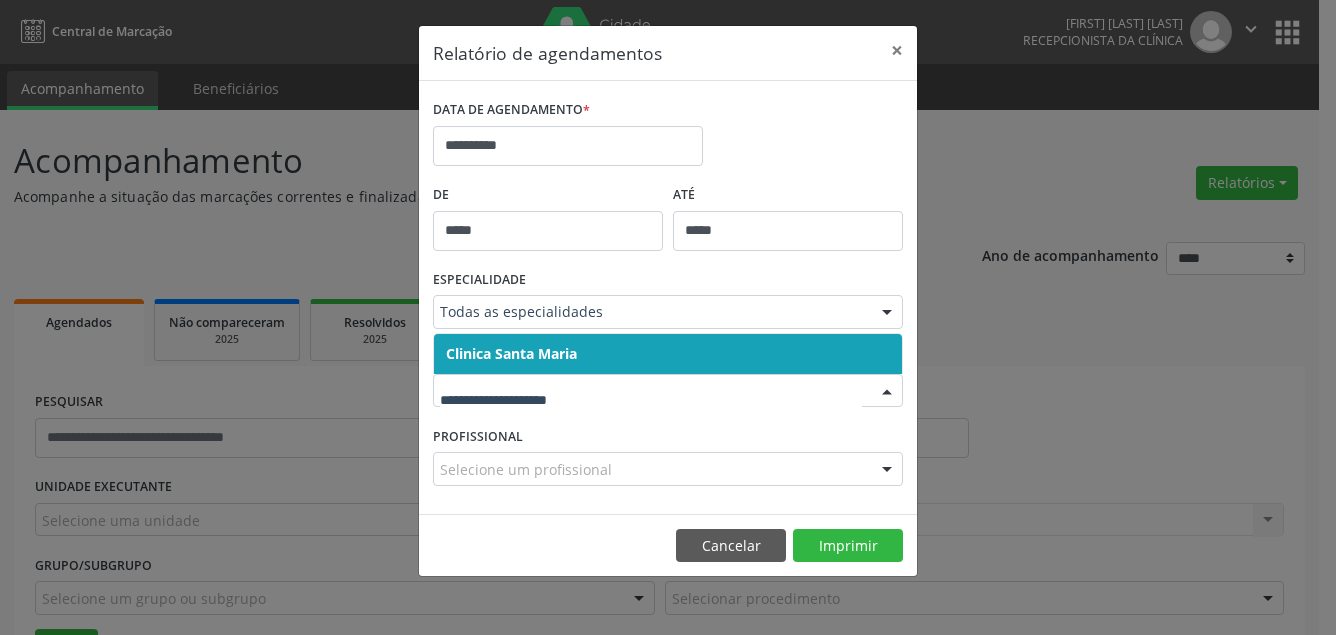 click on "Clinica Santa Maria" at bounding box center (668, 354) 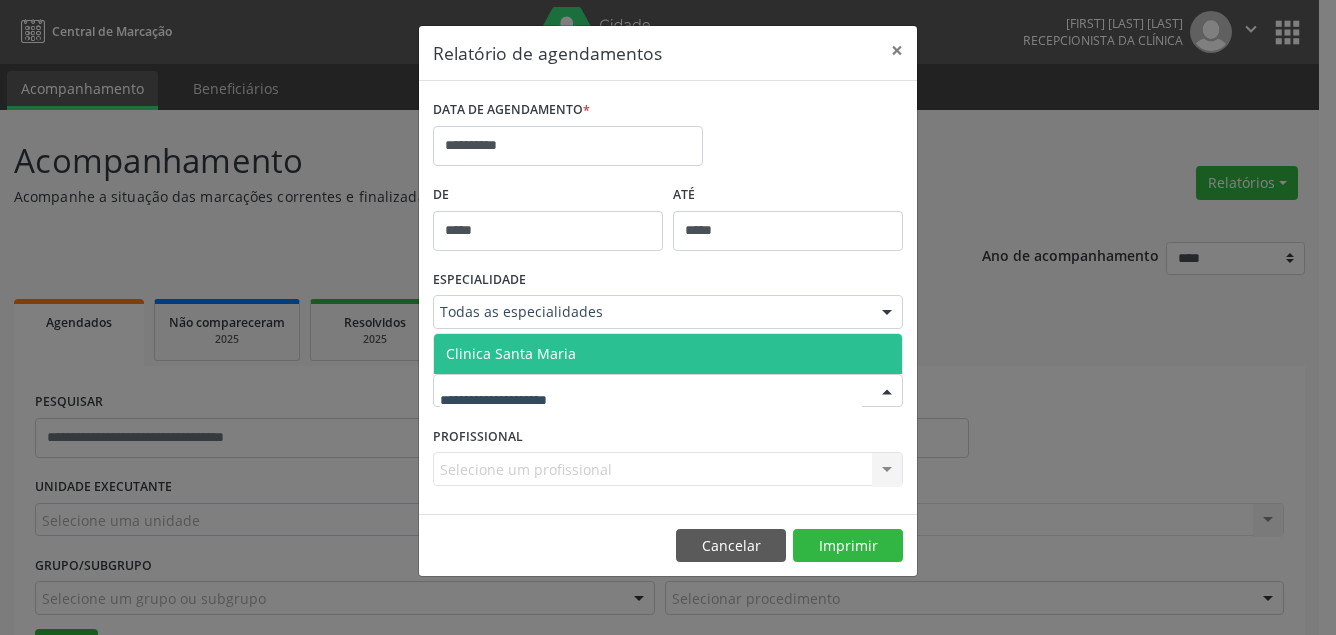 click at bounding box center (887, 392) 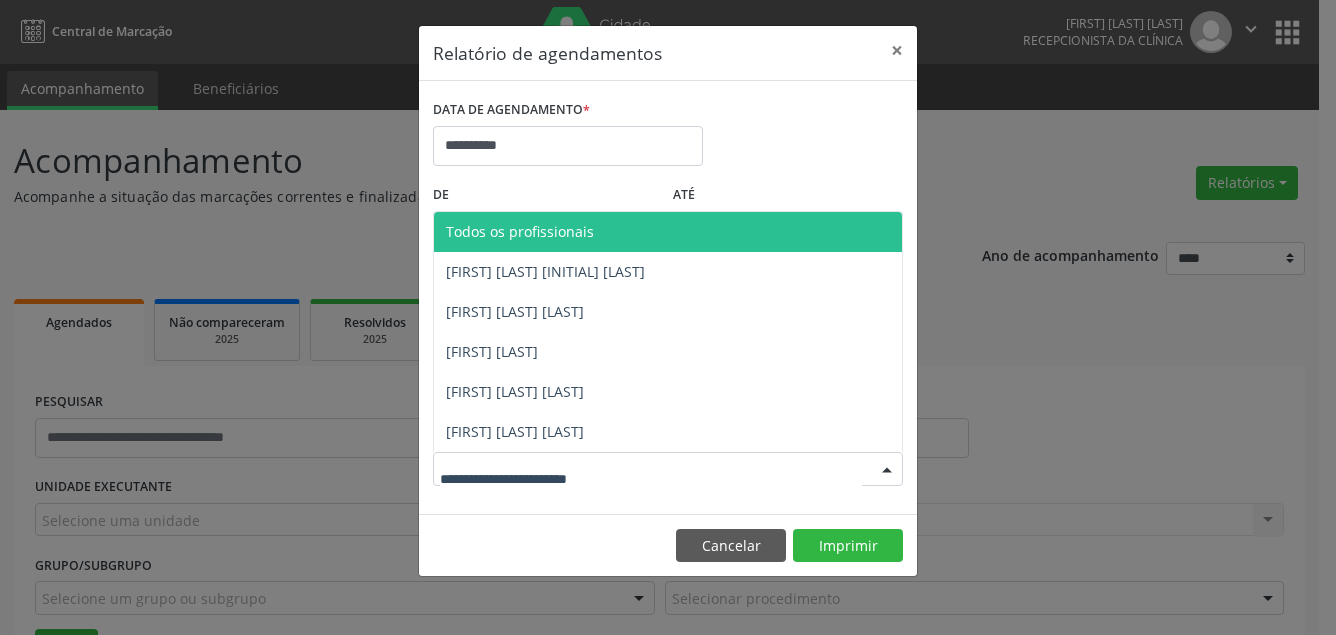 click at bounding box center [887, 470] 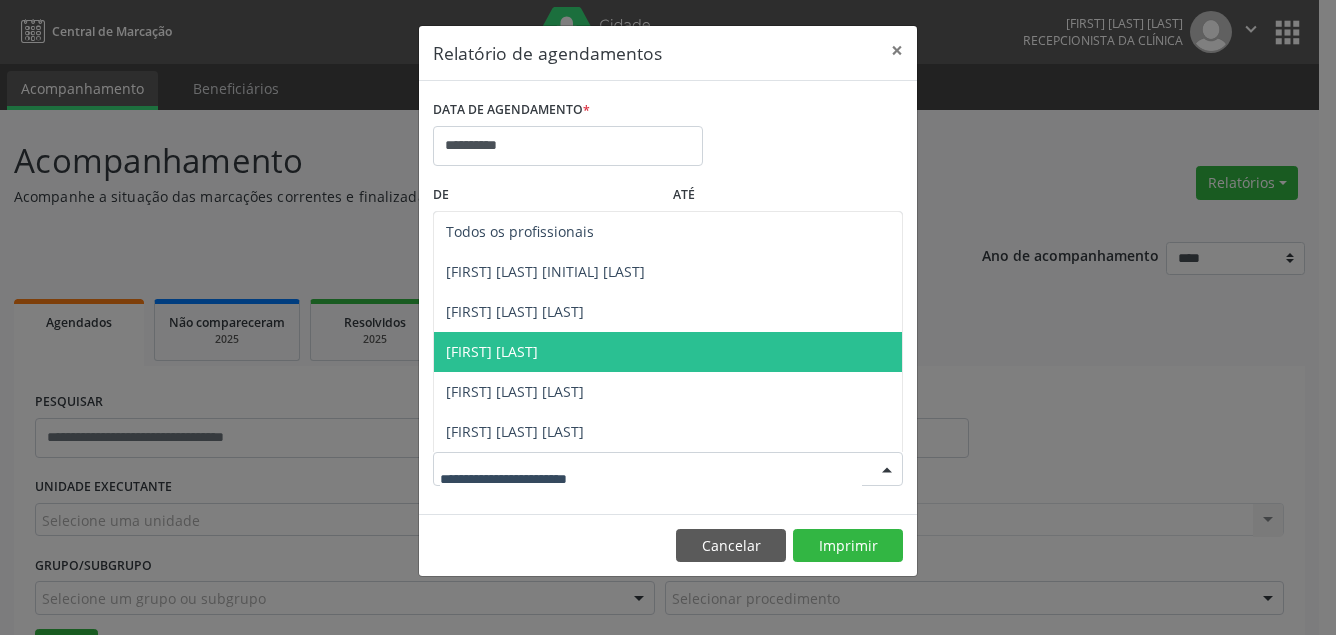 click on "[FIRST] [LAST]" at bounding box center [492, 351] 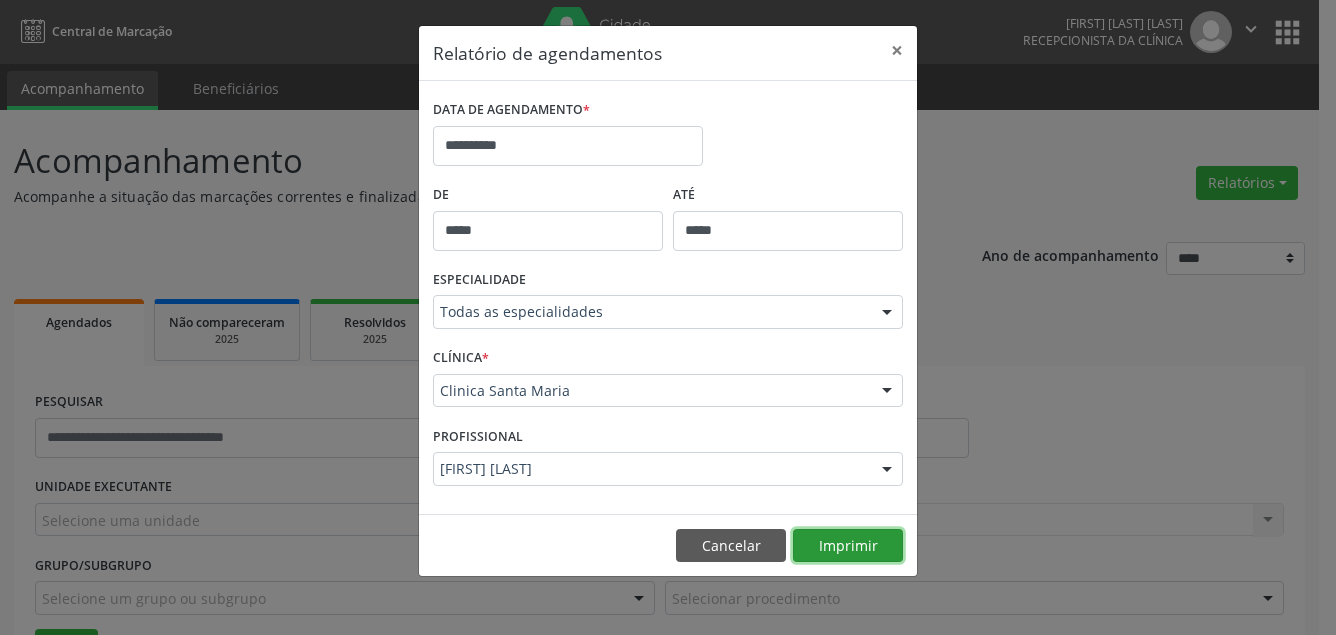 click on "Imprimir" at bounding box center [848, 546] 